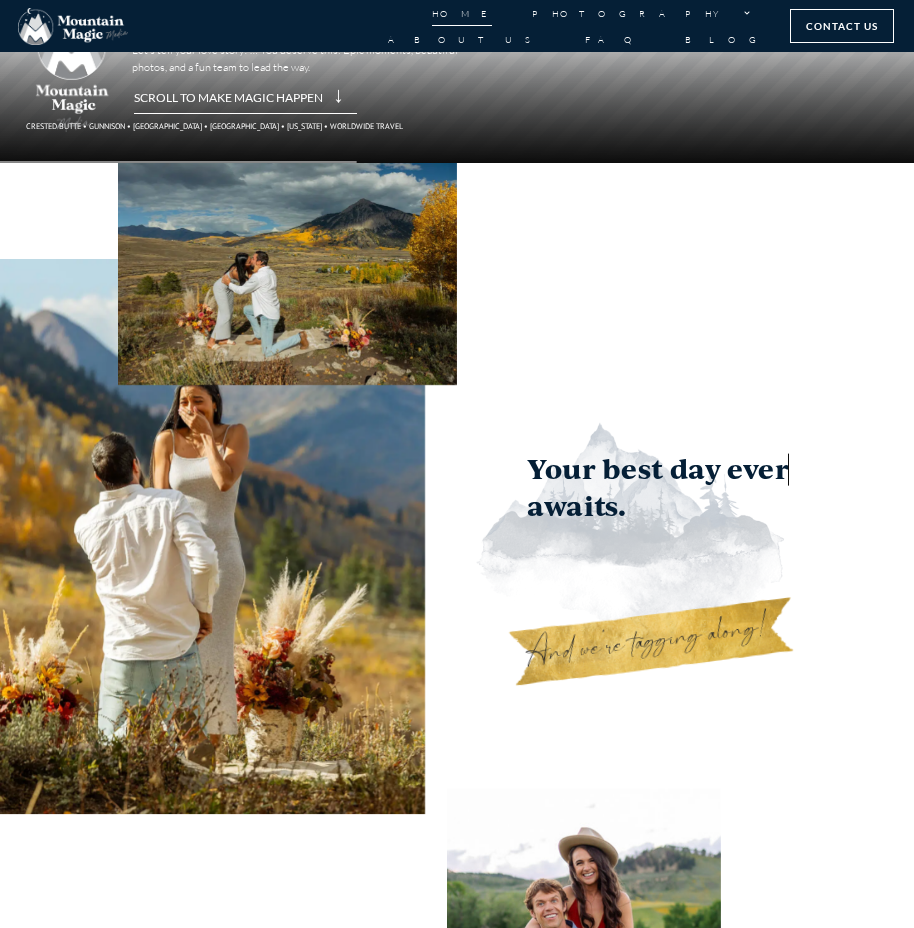 scroll, scrollTop: 0, scrollLeft: 0, axis: both 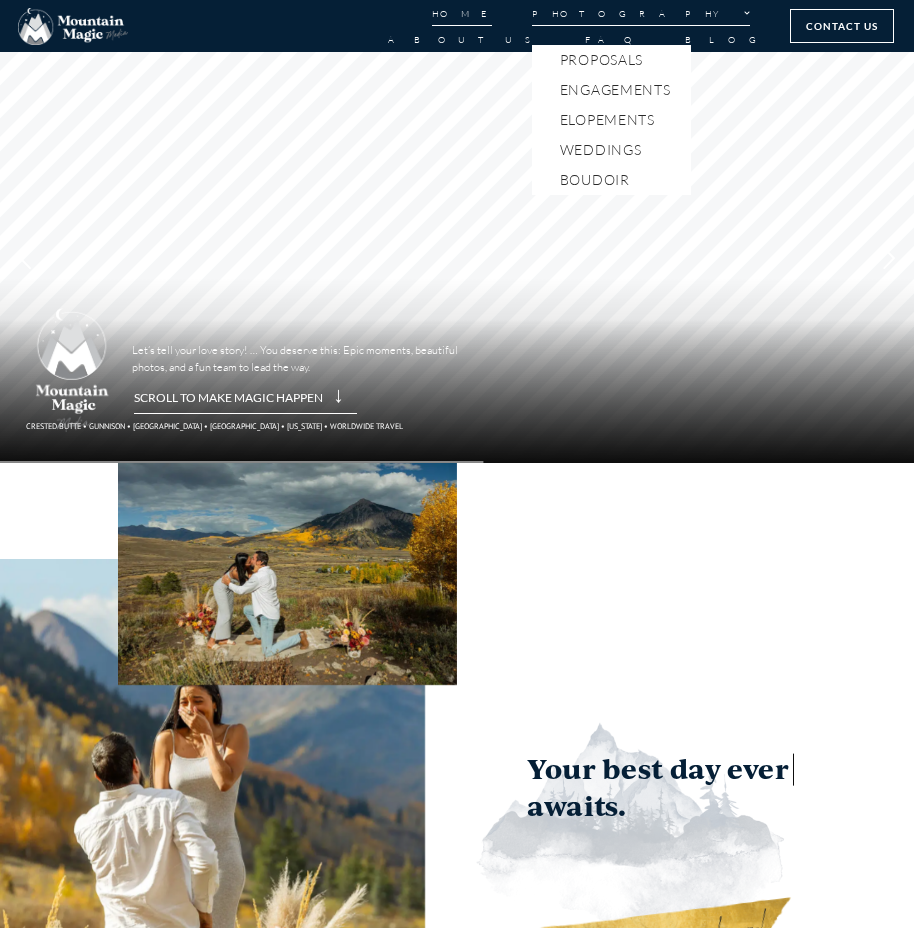 click on "Photography" 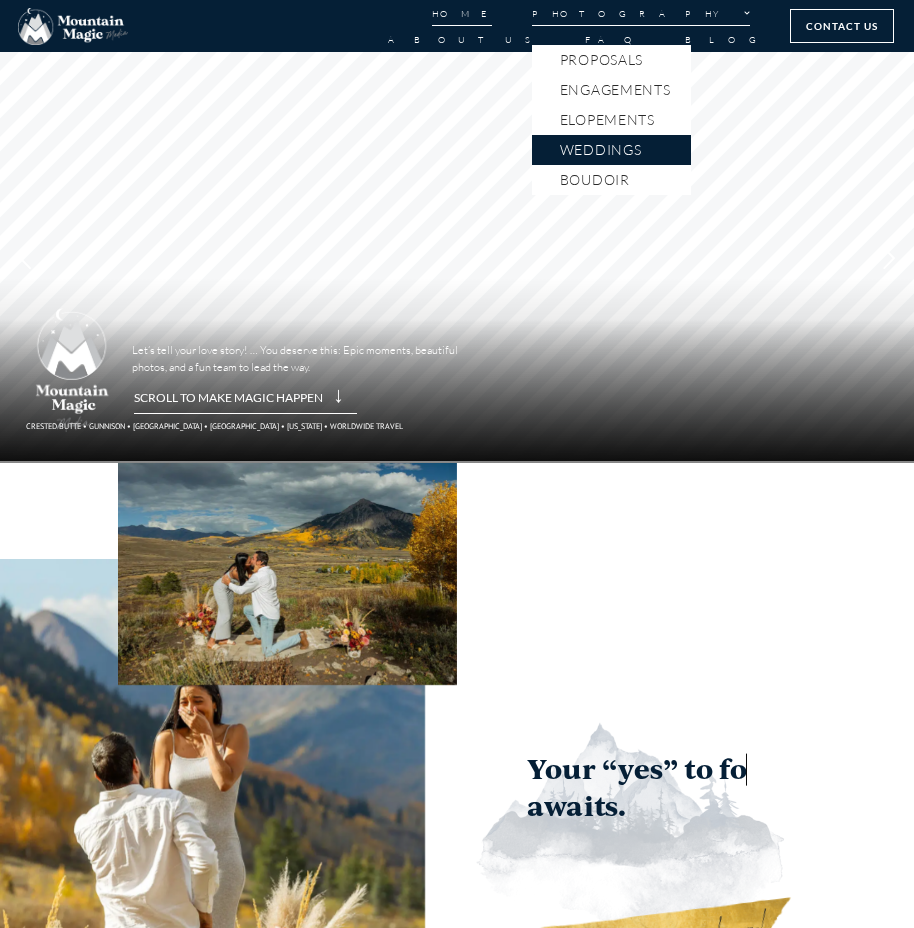 click on "Weddings" 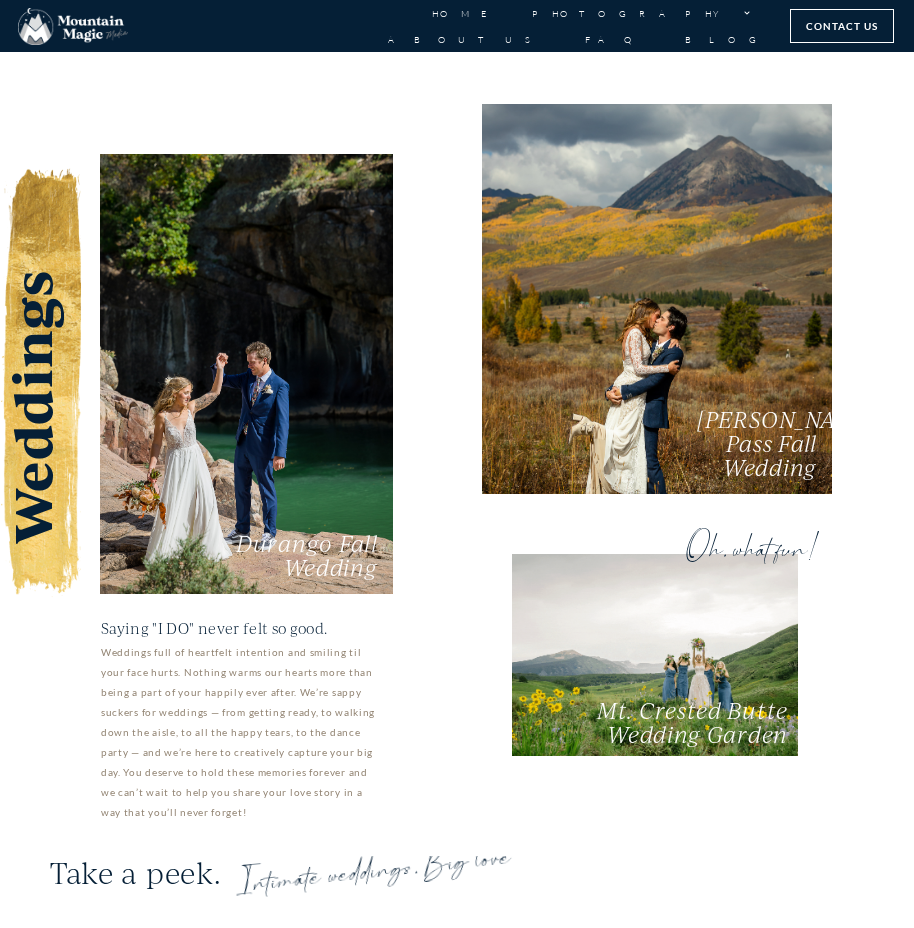 scroll, scrollTop: 2400, scrollLeft: 0, axis: vertical 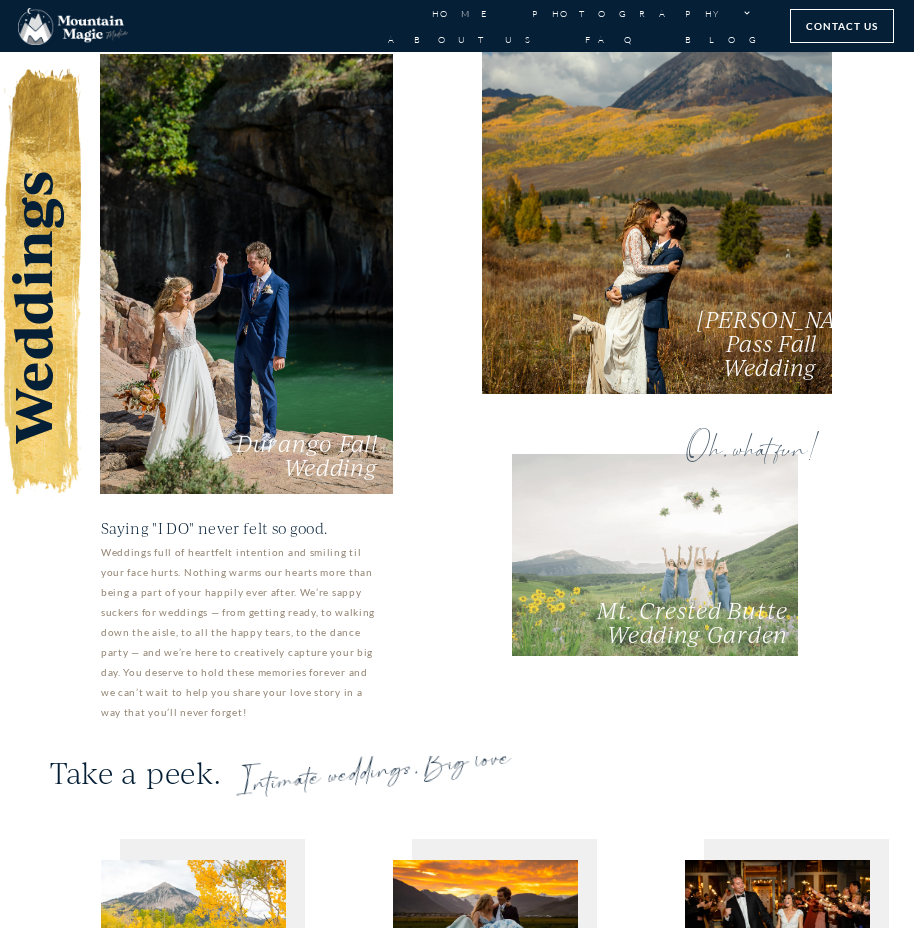 click on "Oh, what fun!
Mt. Crested Butte Wedding Garden" at bounding box center (655, 555) 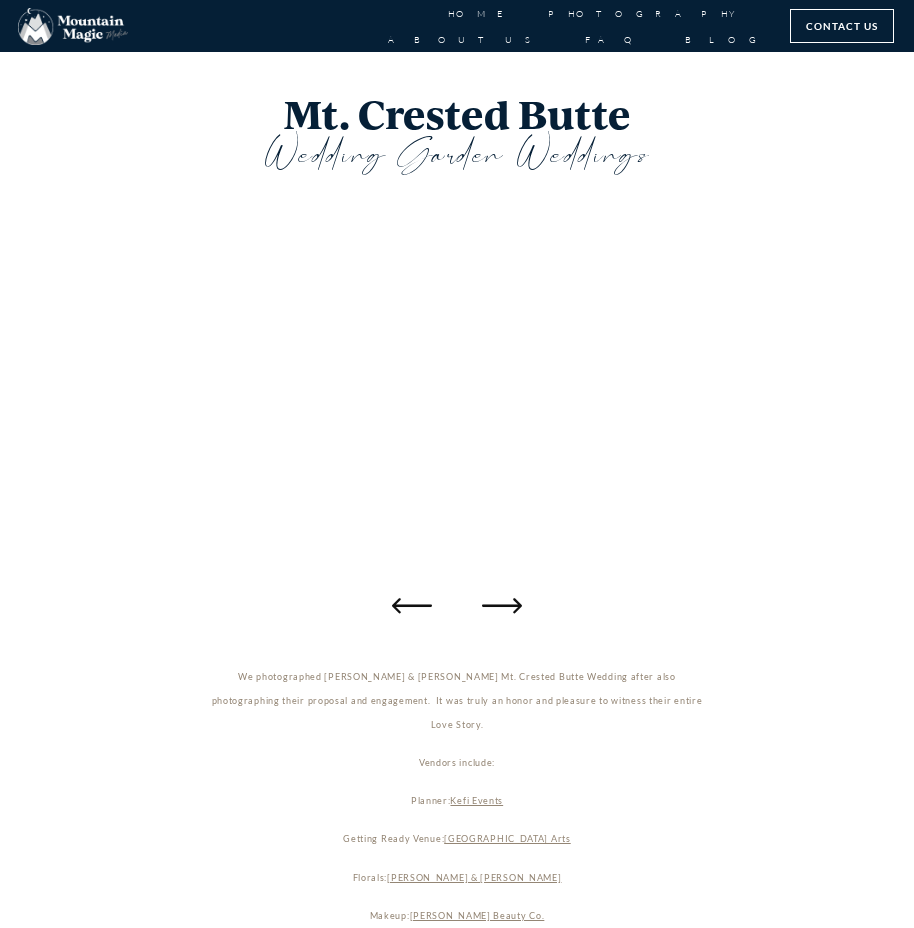 scroll, scrollTop: 0, scrollLeft: 0, axis: both 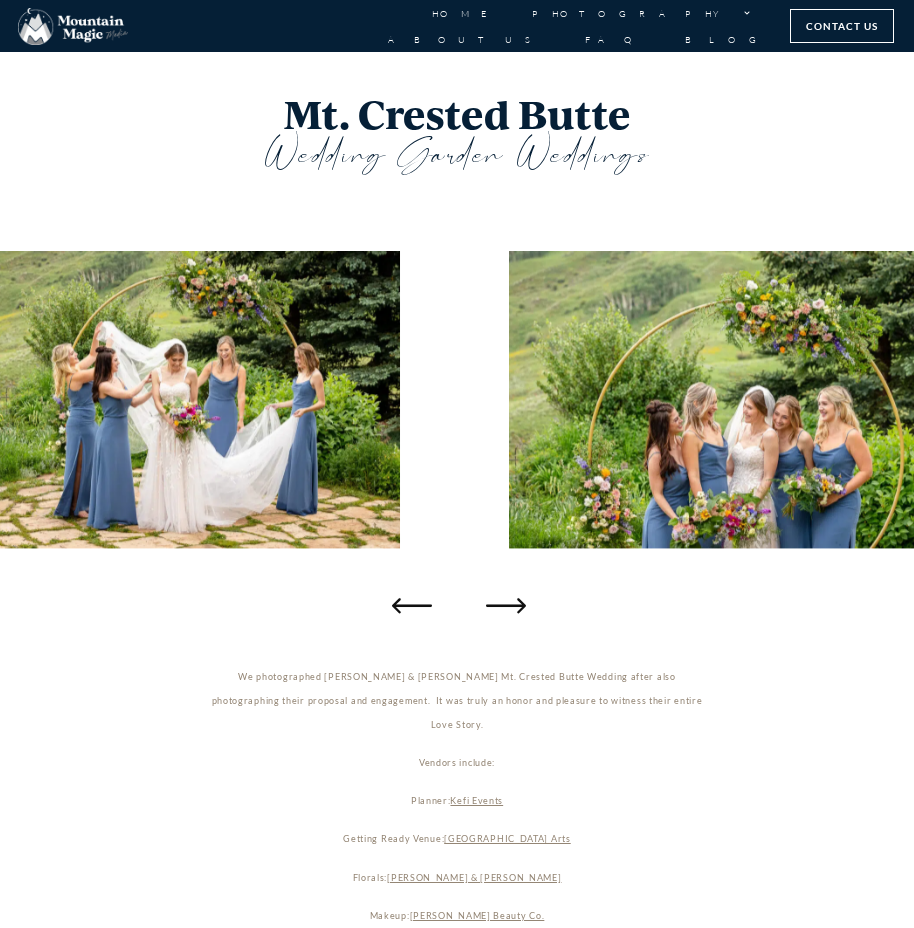 click 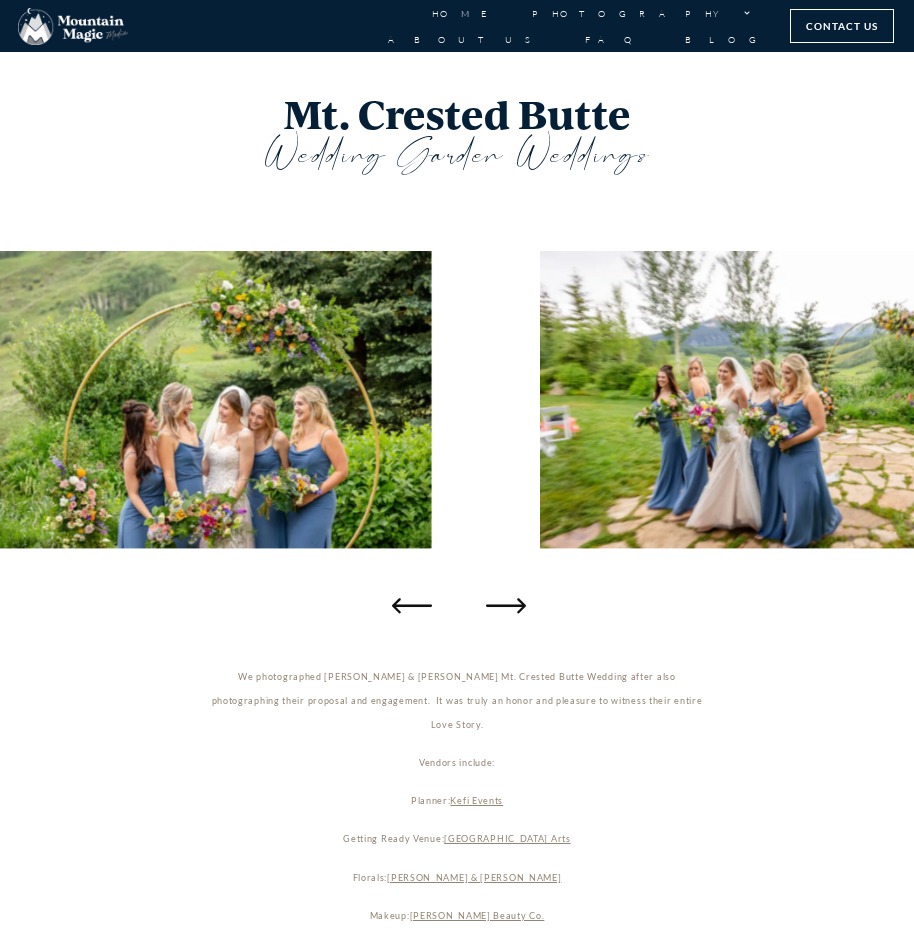 click 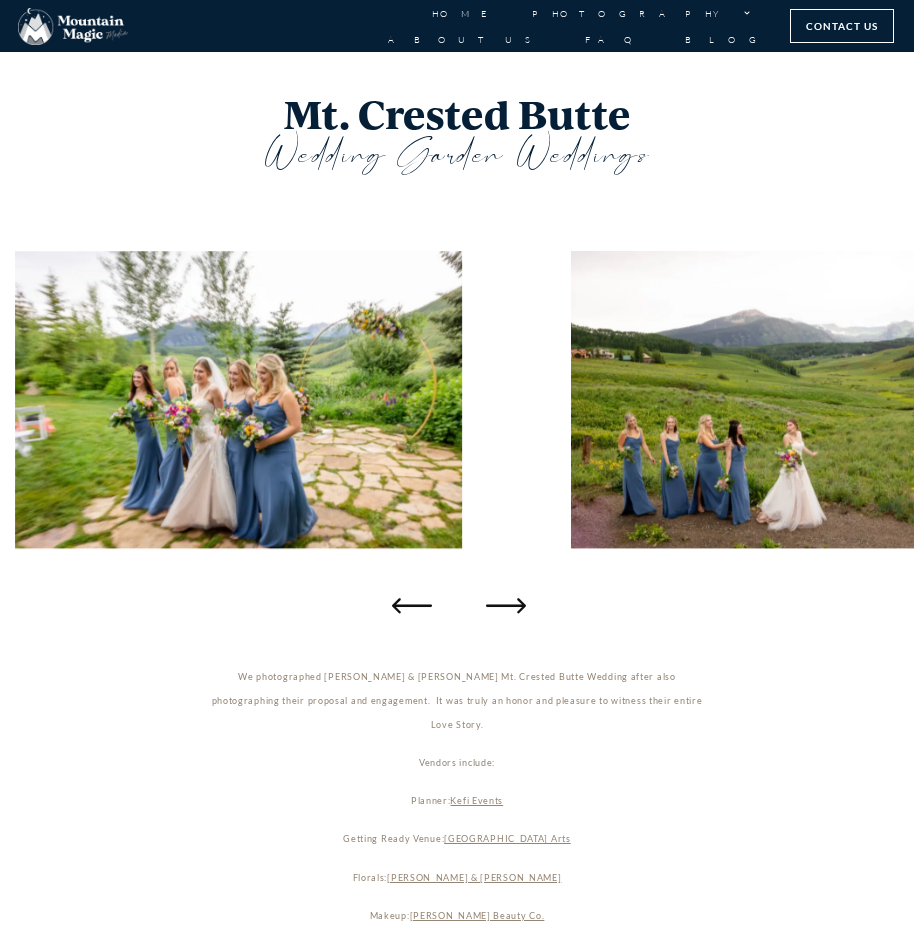click 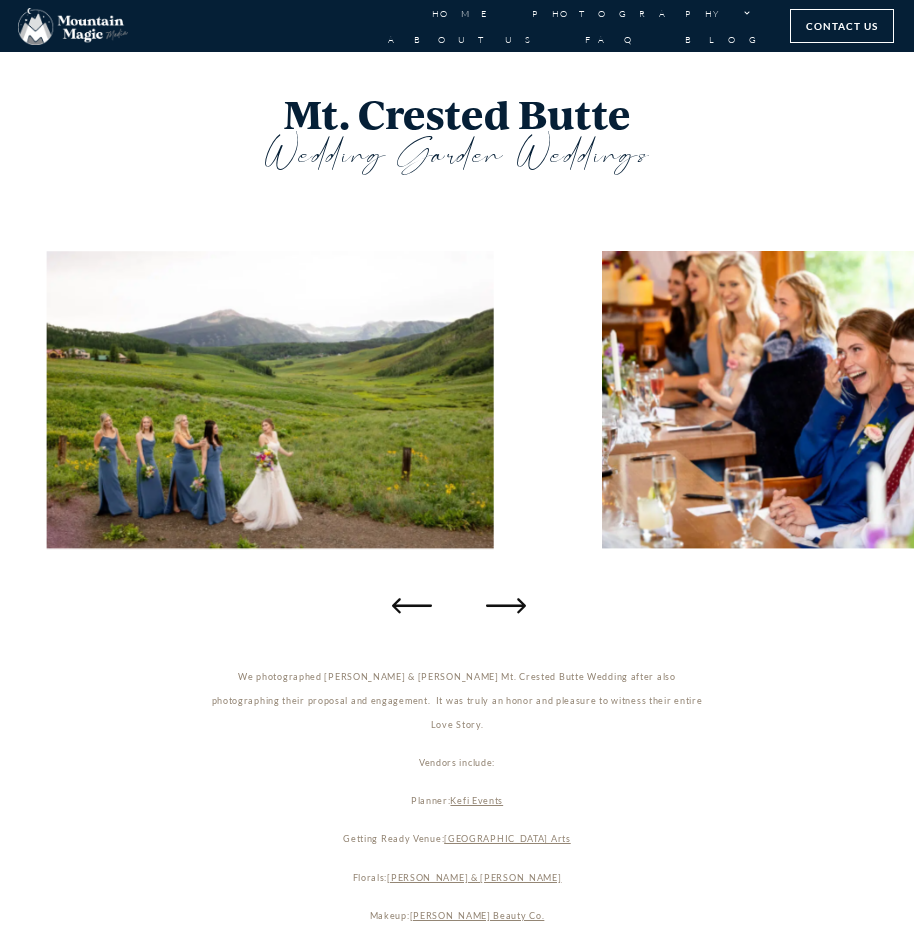 click 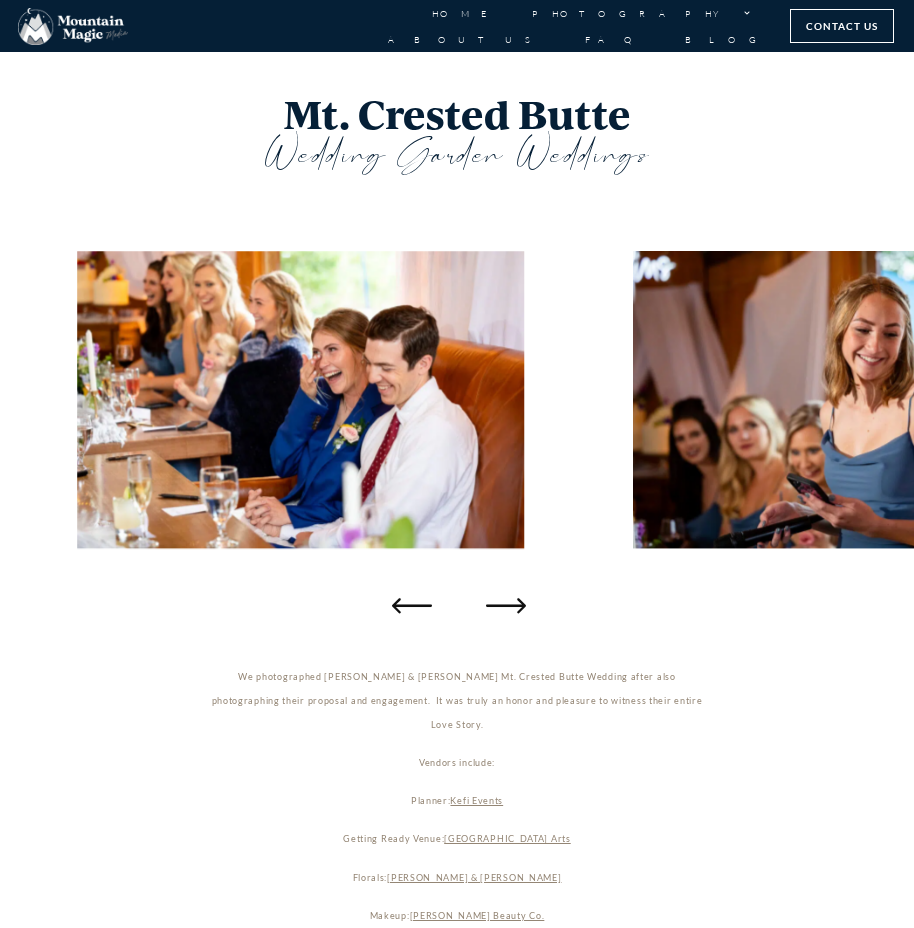 click 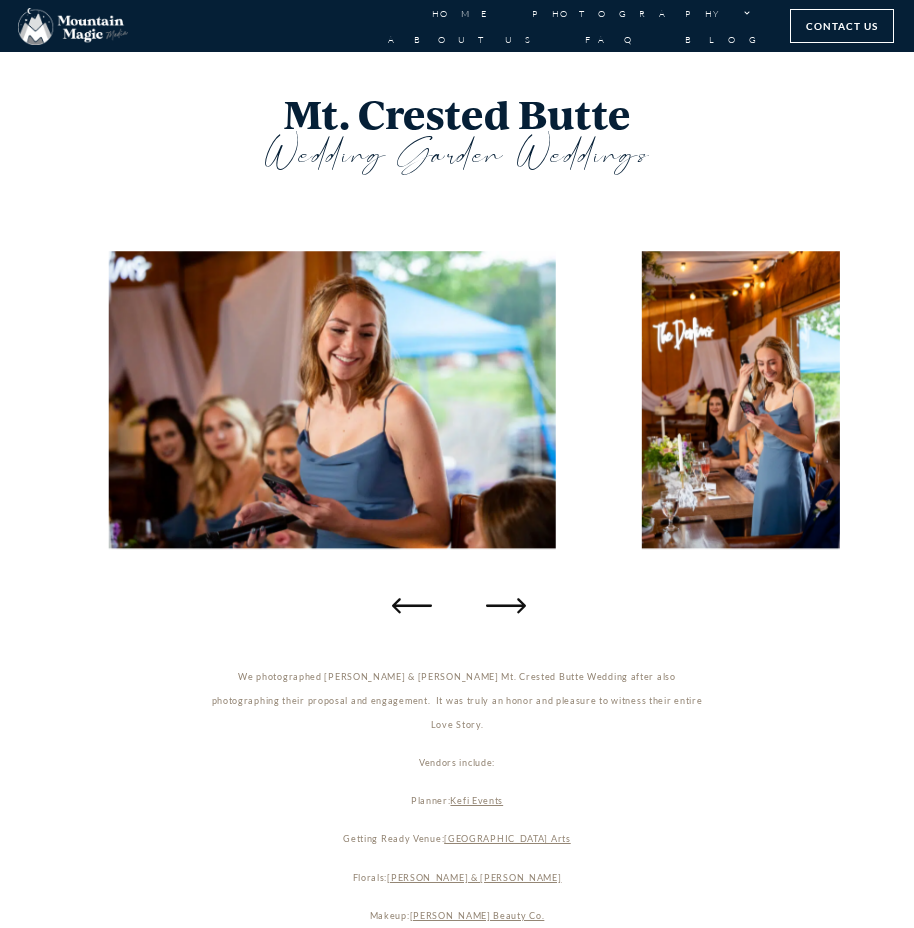 click 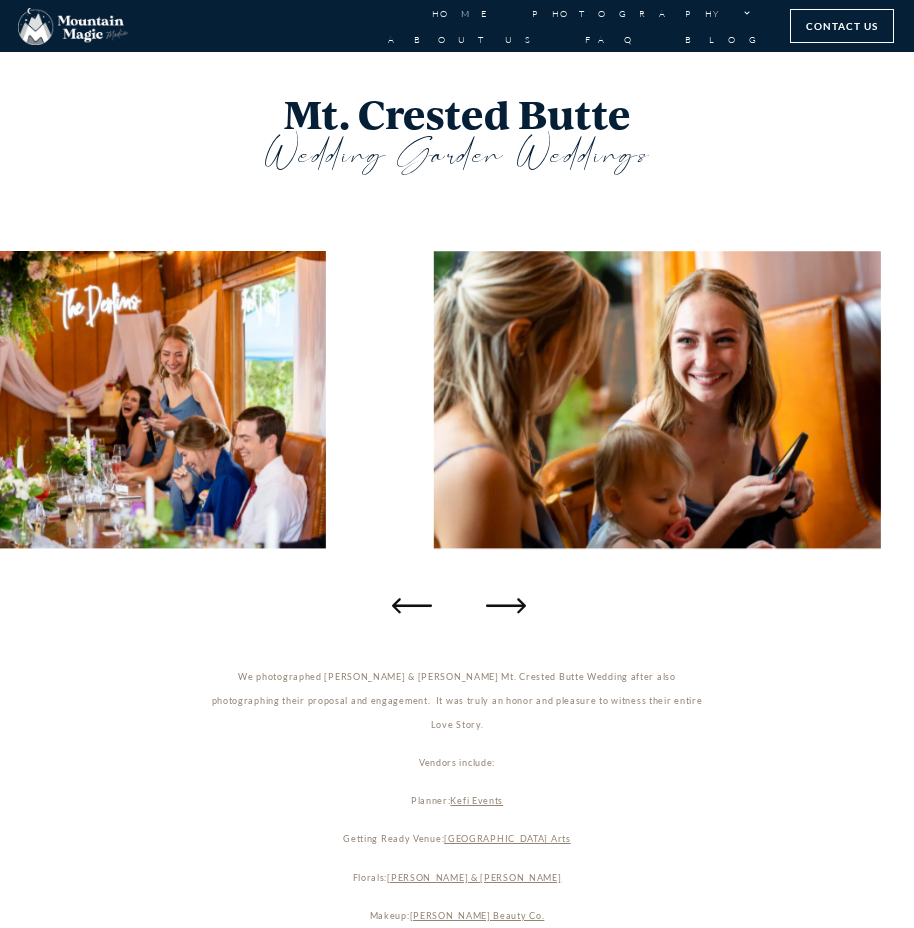 click 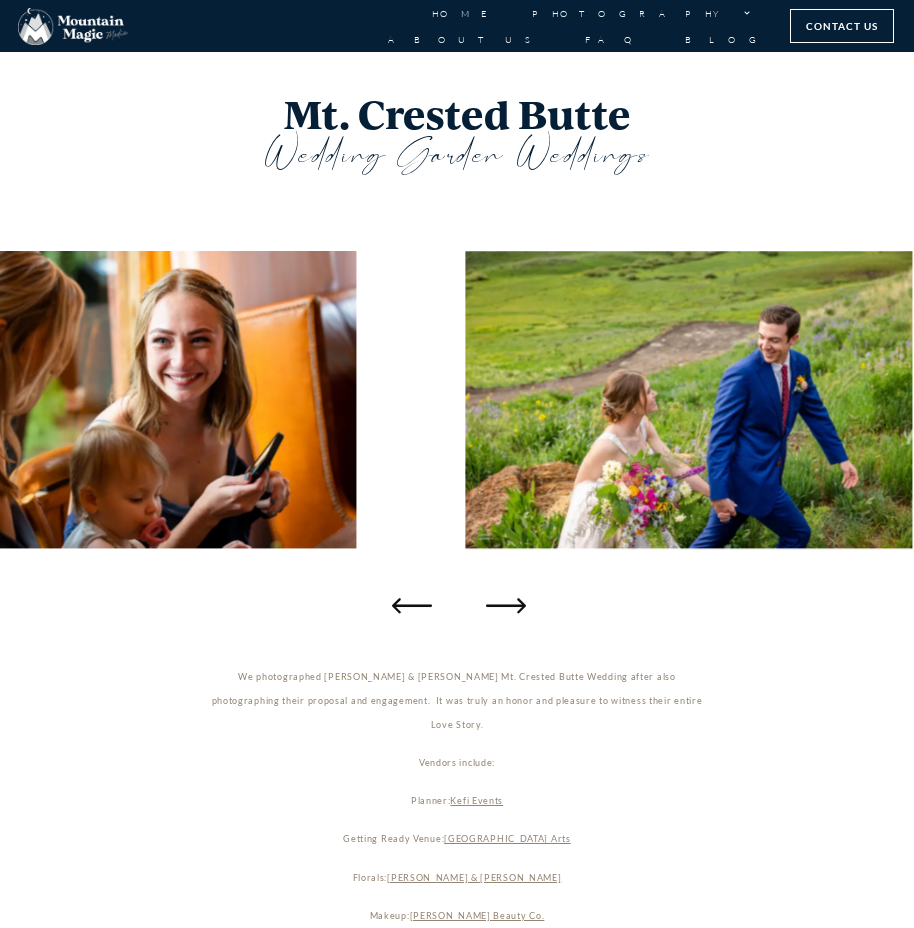 click 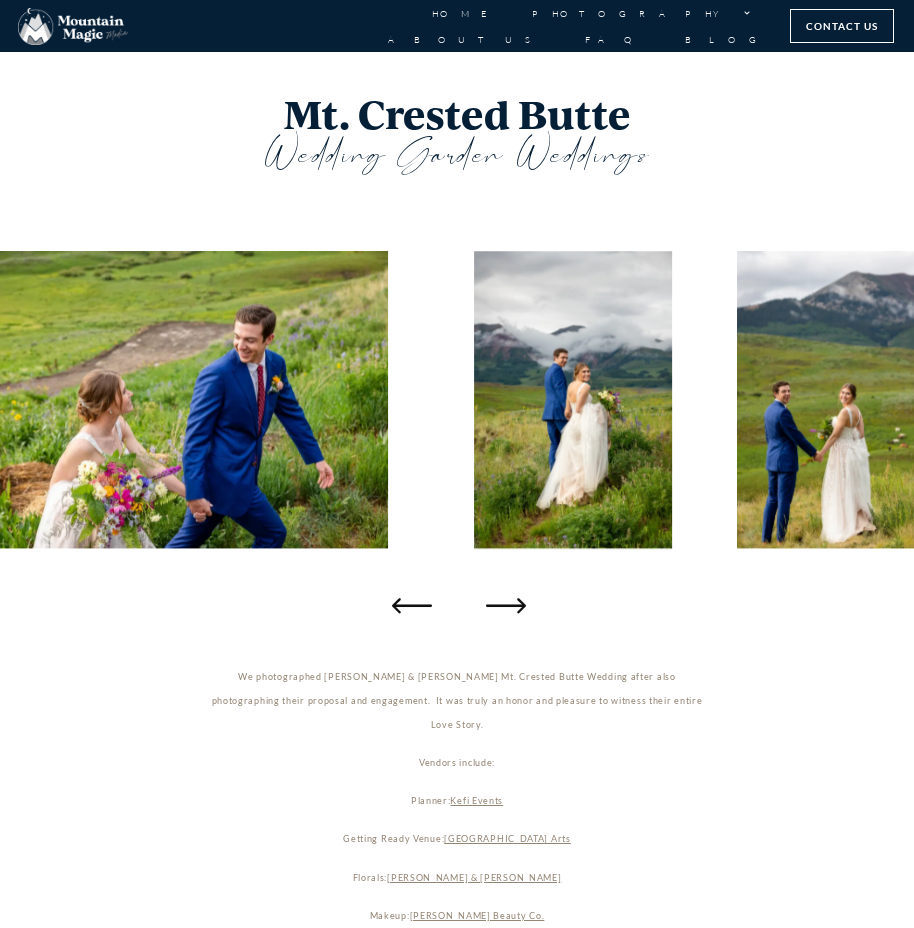 click 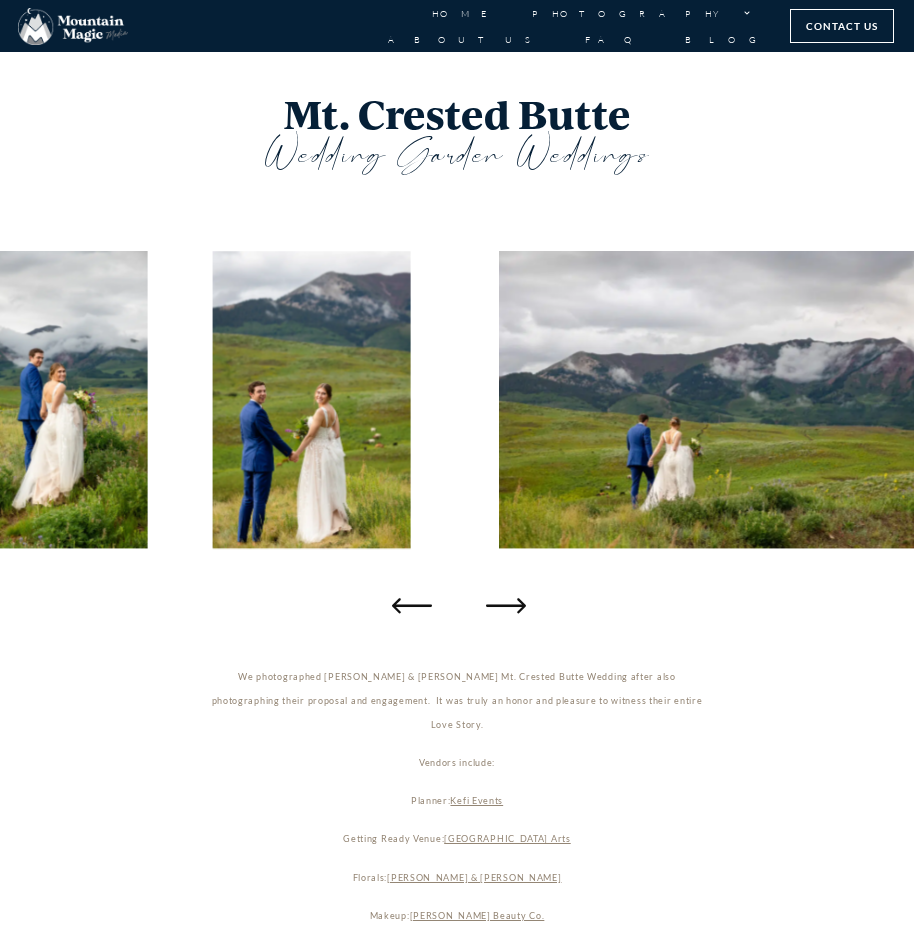 click 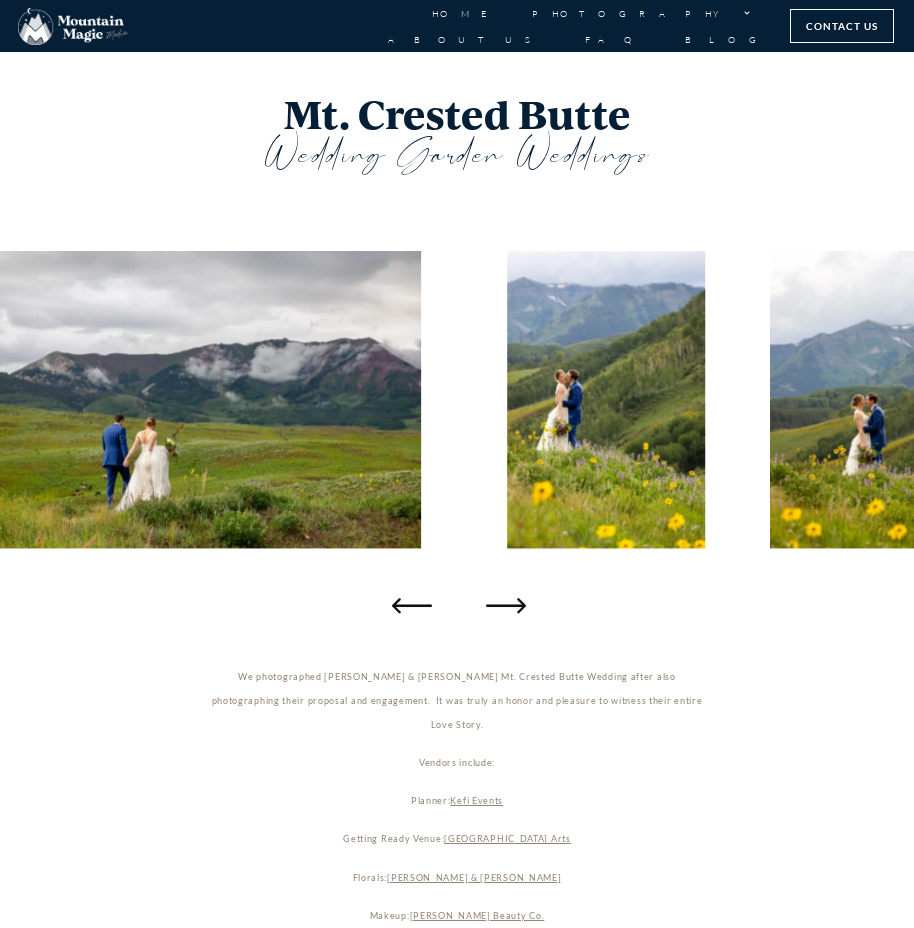 click 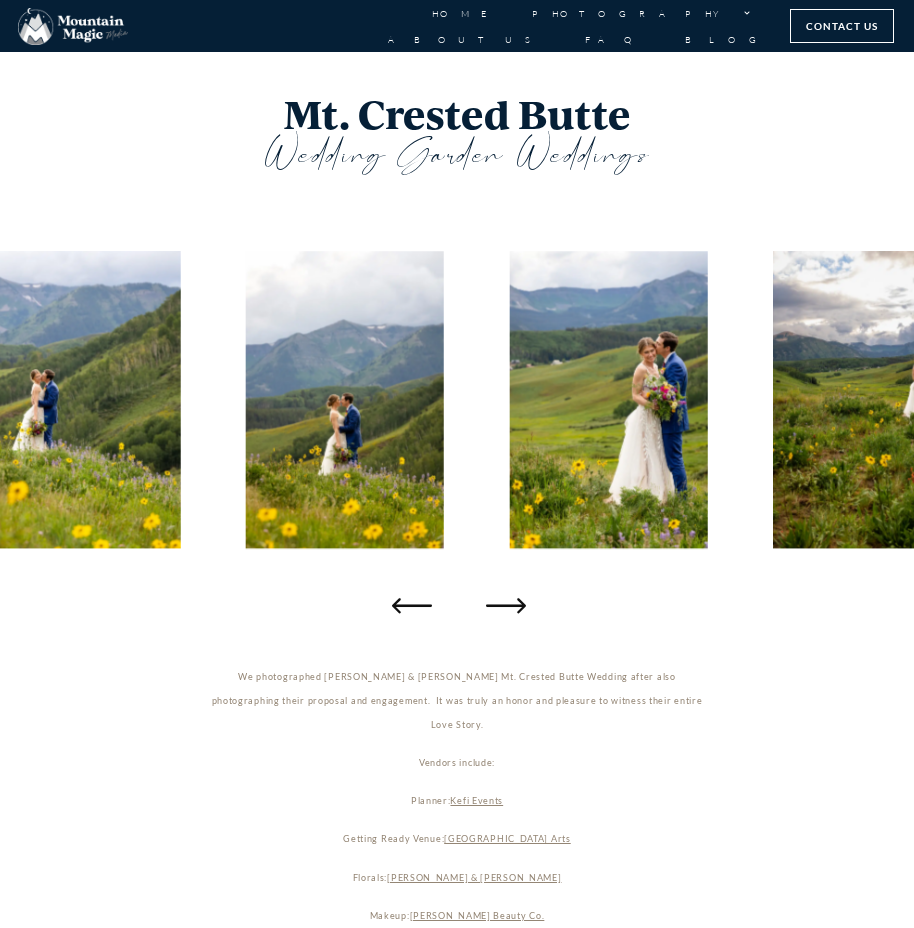click 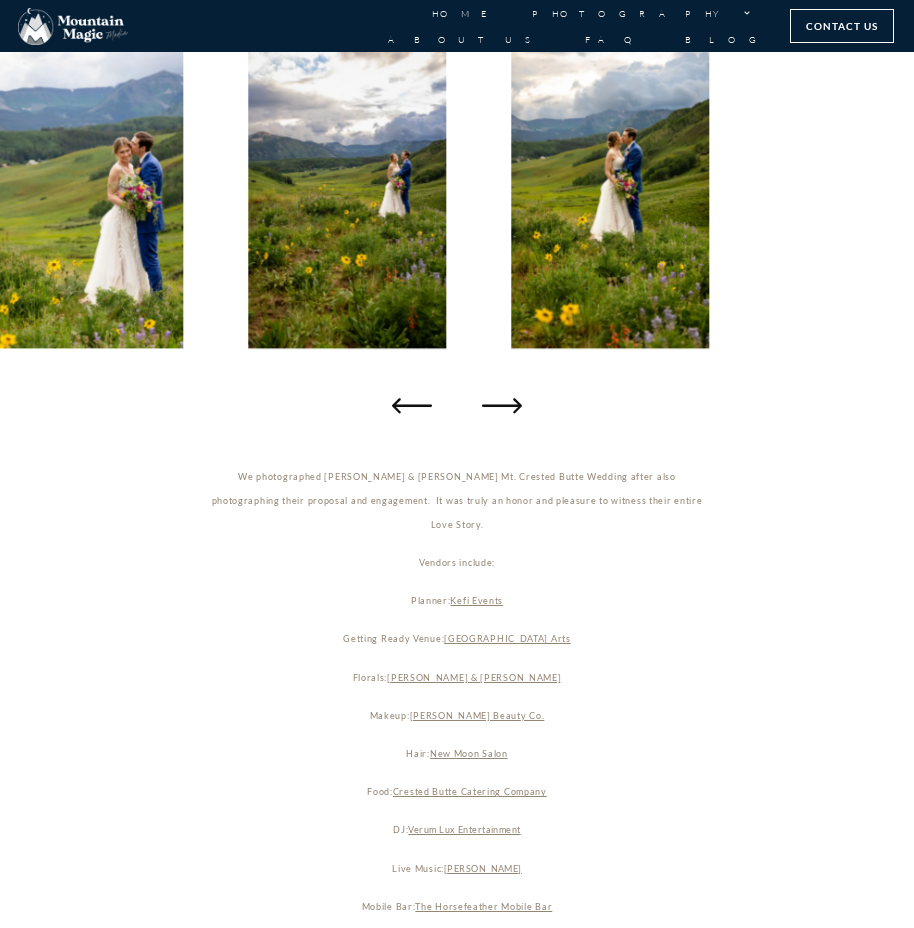 scroll, scrollTop: 300, scrollLeft: 0, axis: vertical 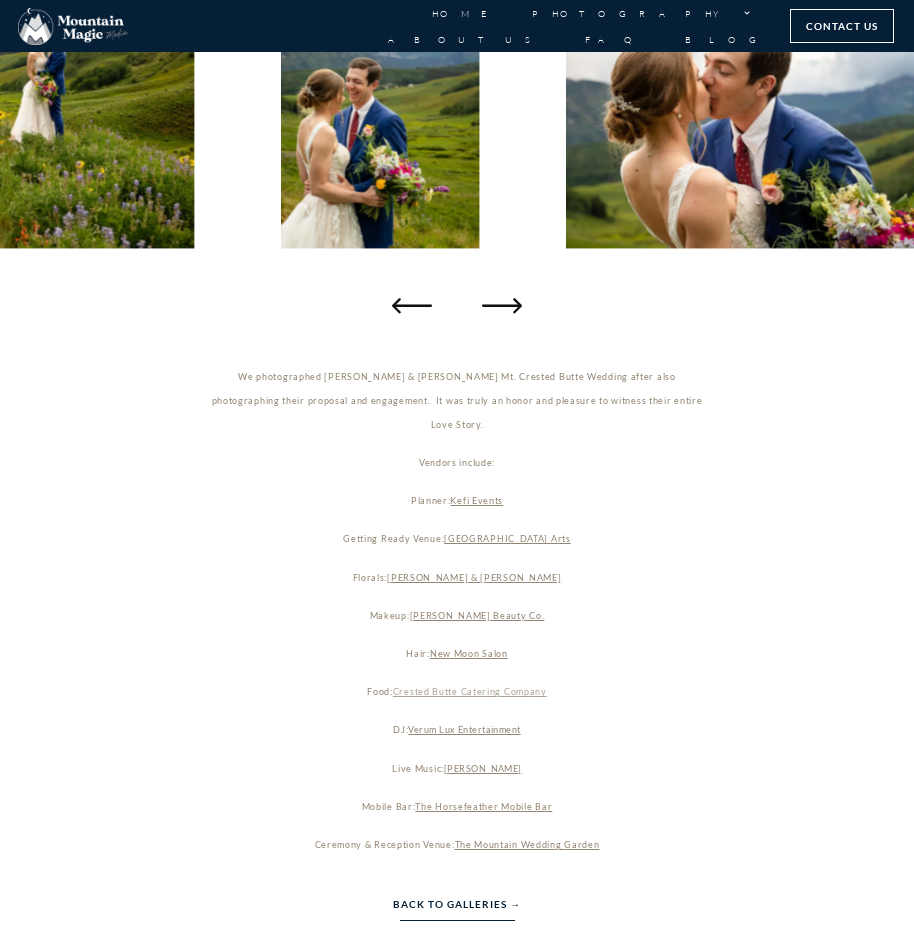 click on "Crested Butte Catering Company" at bounding box center [470, 691] 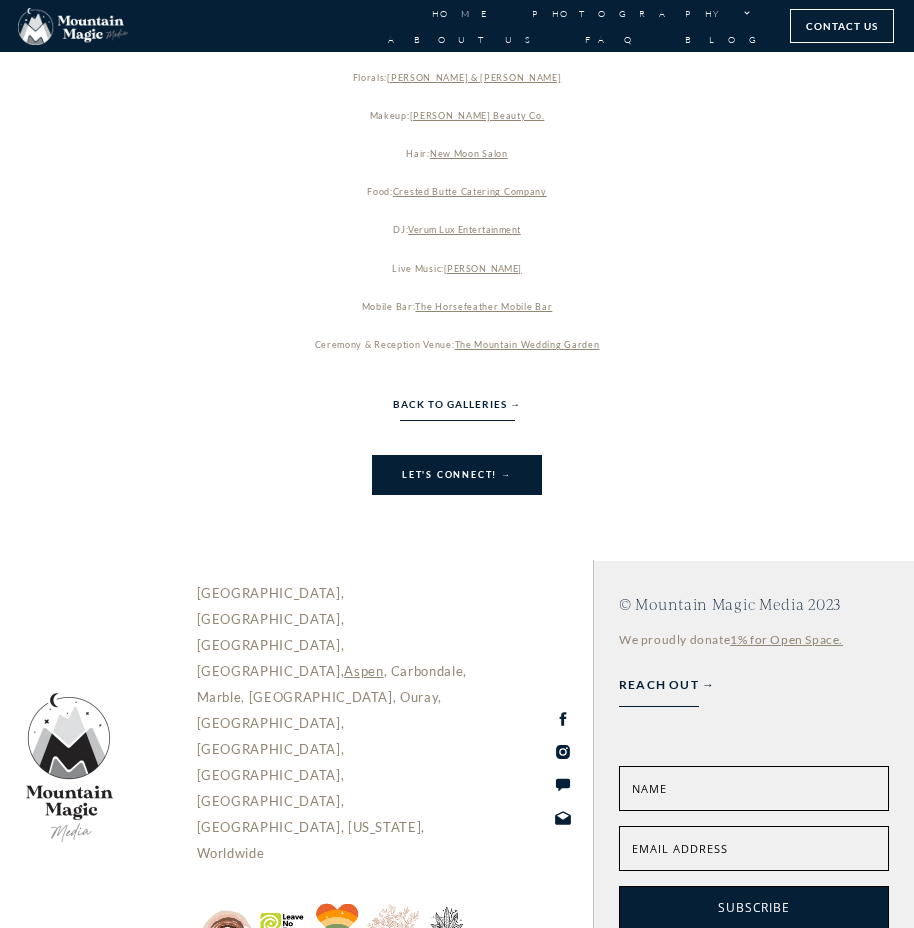 scroll, scrollTop: 808, scrollLeft: 0, axis: vertical 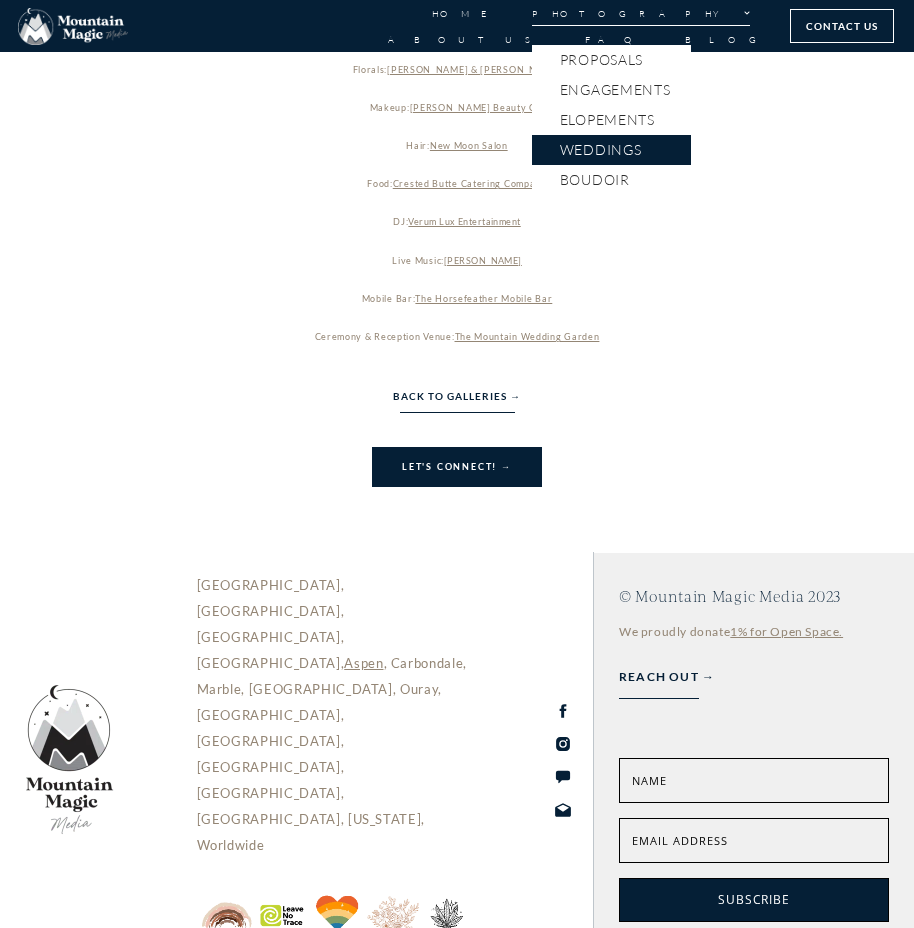 click on "Weddings" 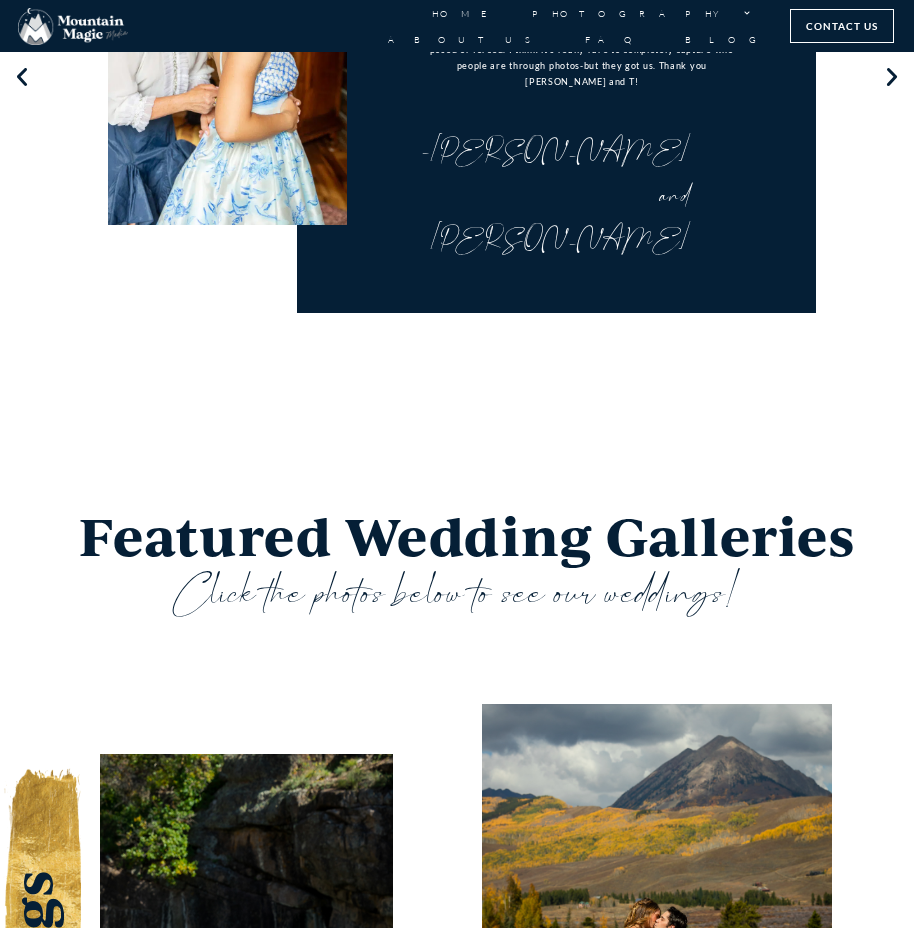 scroll, scrollTop: 1400, scrollLeft: 0, axis: vertical 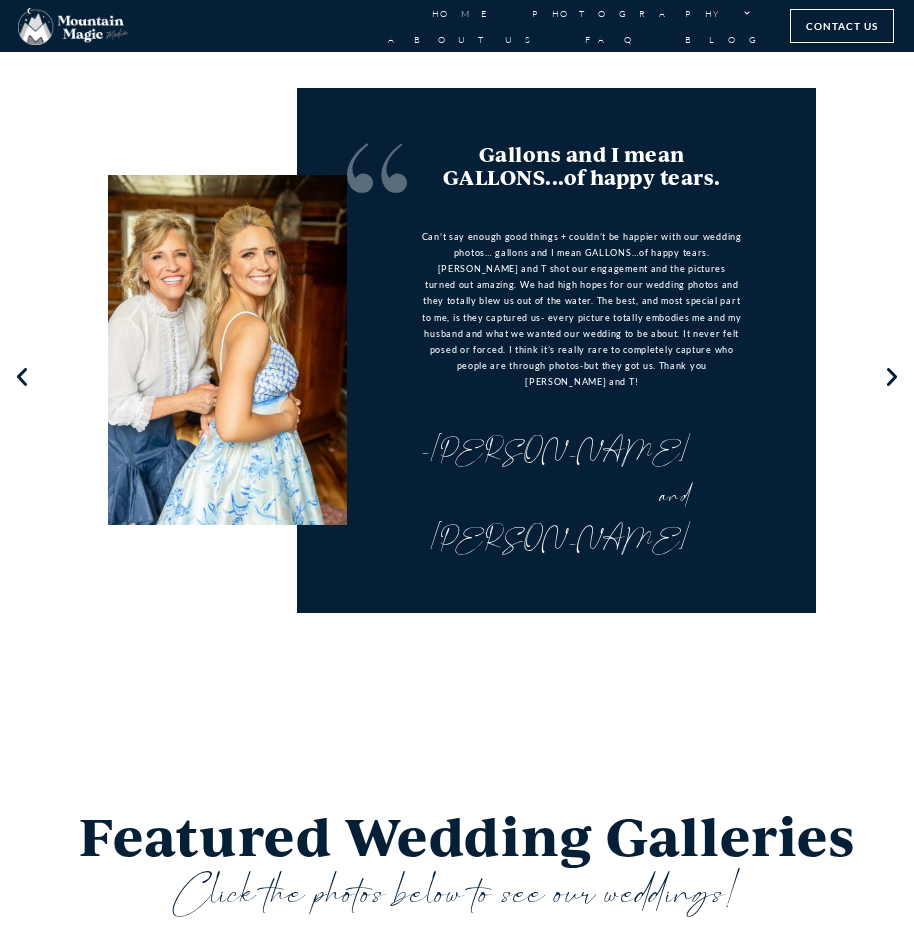 click on "I can not speak more highly of a photographer team.
We used Mountain Magic Media for our wedding and Lydia and T did a wonderful job of capturing our moment in several beautiful settings. They were professional, responsive, but most importantly our photos turned out spectacular. They were so easy to work with and even did a site visit for us prior to our wedding to make sure it was the right setting for our day. I also really appreciate the different sites that we visited to get a mix of backdrops. They were wonderful with the kids, dogs, guests and our caterer. I look forward to using them for many more family photos in the future! Thank you so much T and Lydia!!
– Morgan & Rob" at bounding box center [457, 377] 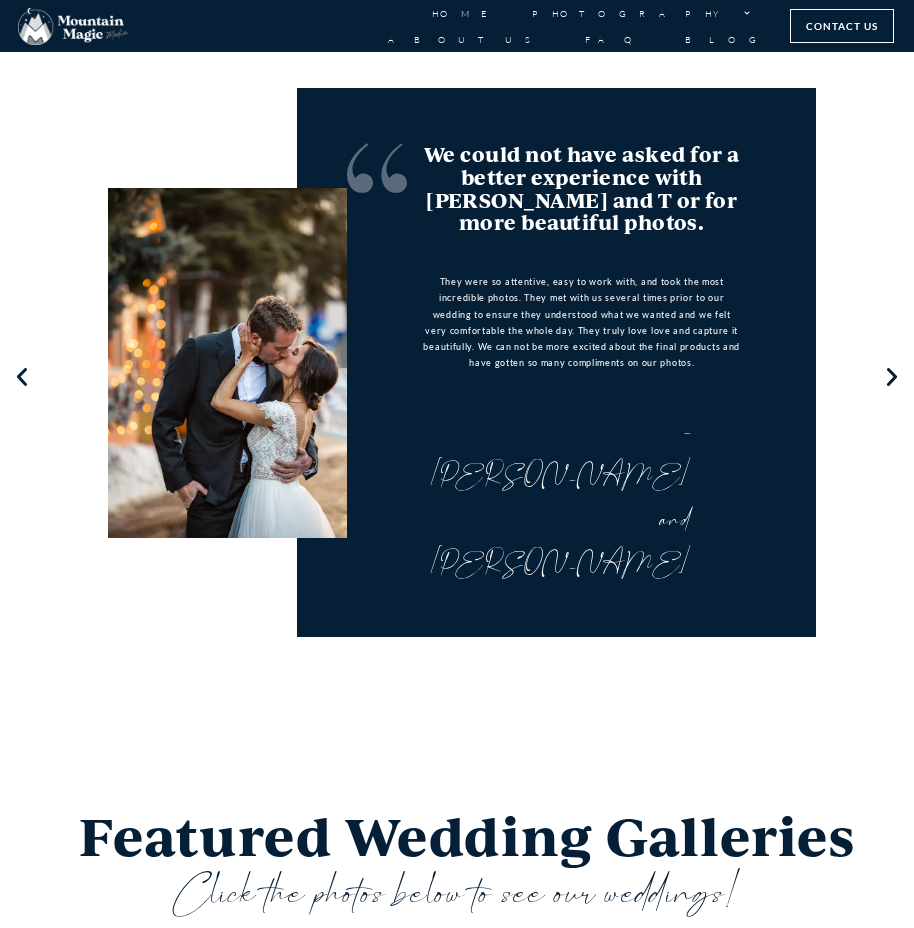 click 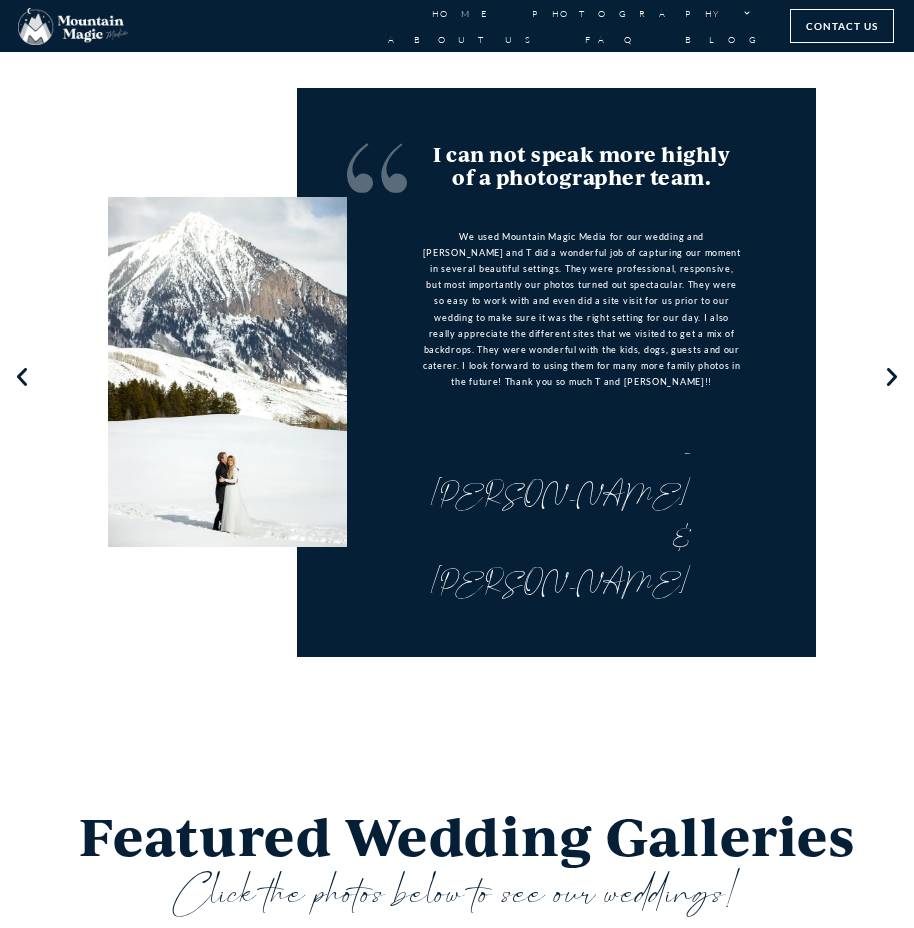 click 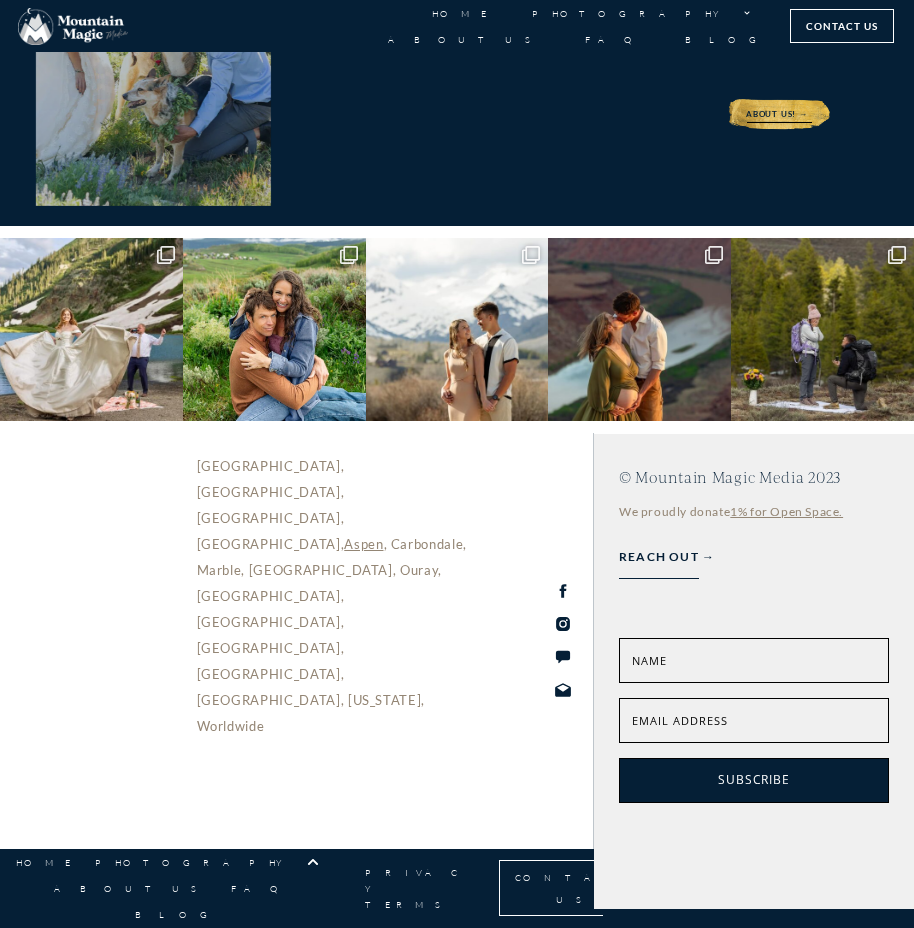 scroll, scrollTop: 5900, scrollLeft: 0, axis: vertical 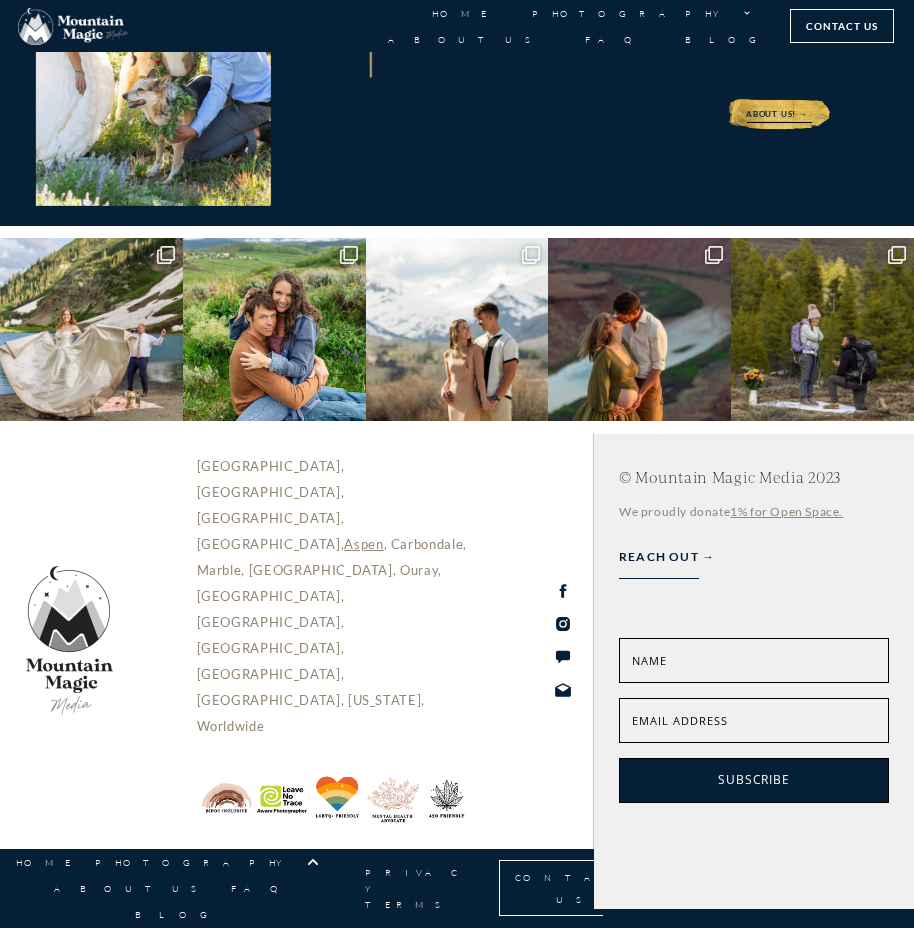 click on "MORE INFO" at bounding box center (457, -196) 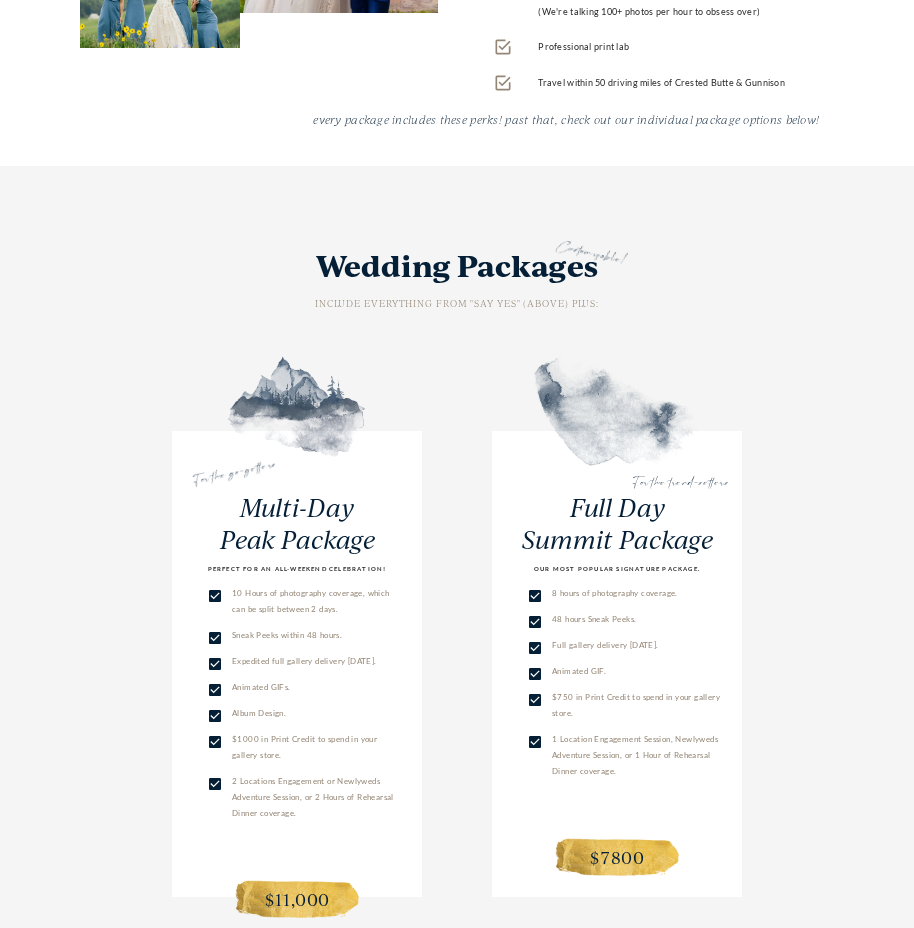 scroll, scrollTop: 3700, scrollLeft: 0, axis: vertical 